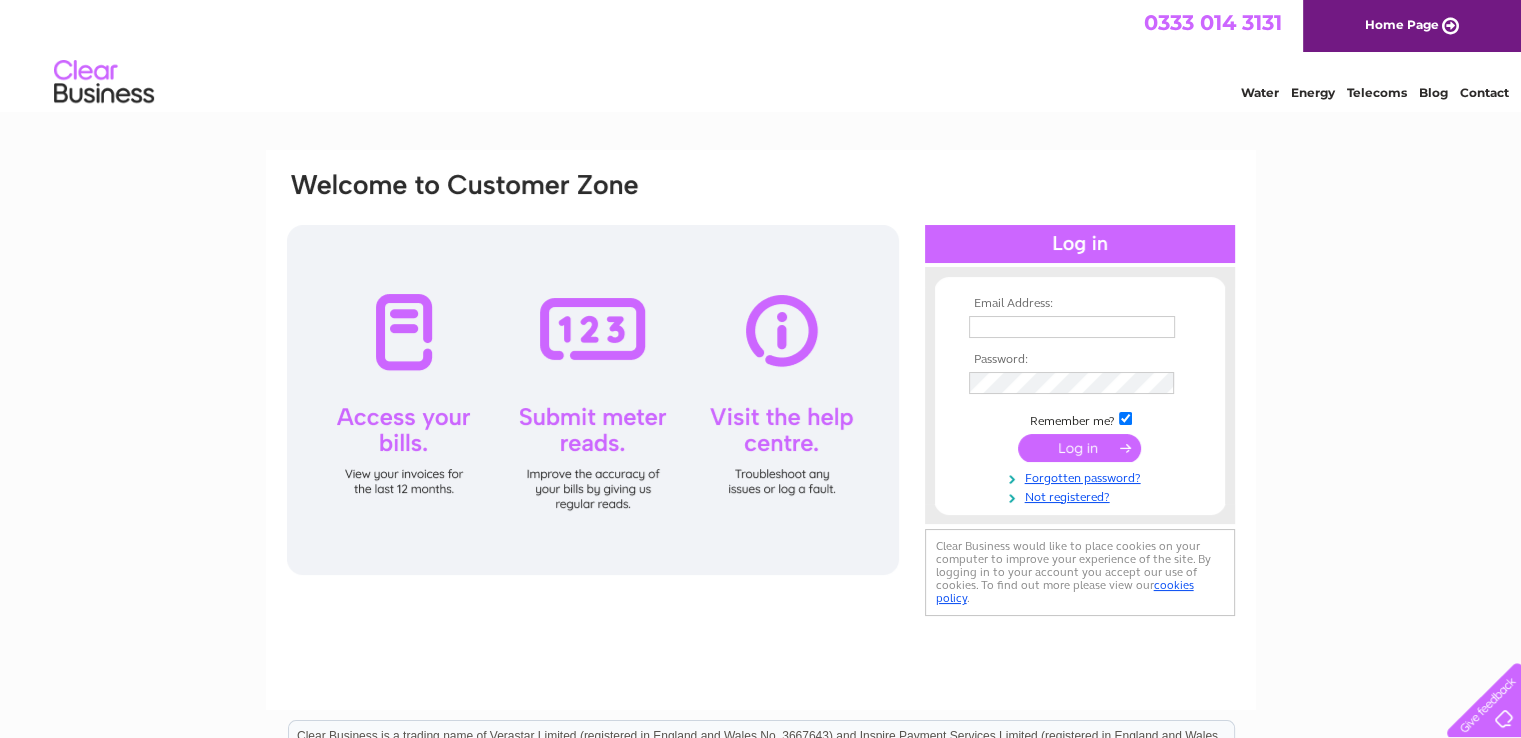 scroll, scrollTop: 0, scrollLeft: 0, axis: both 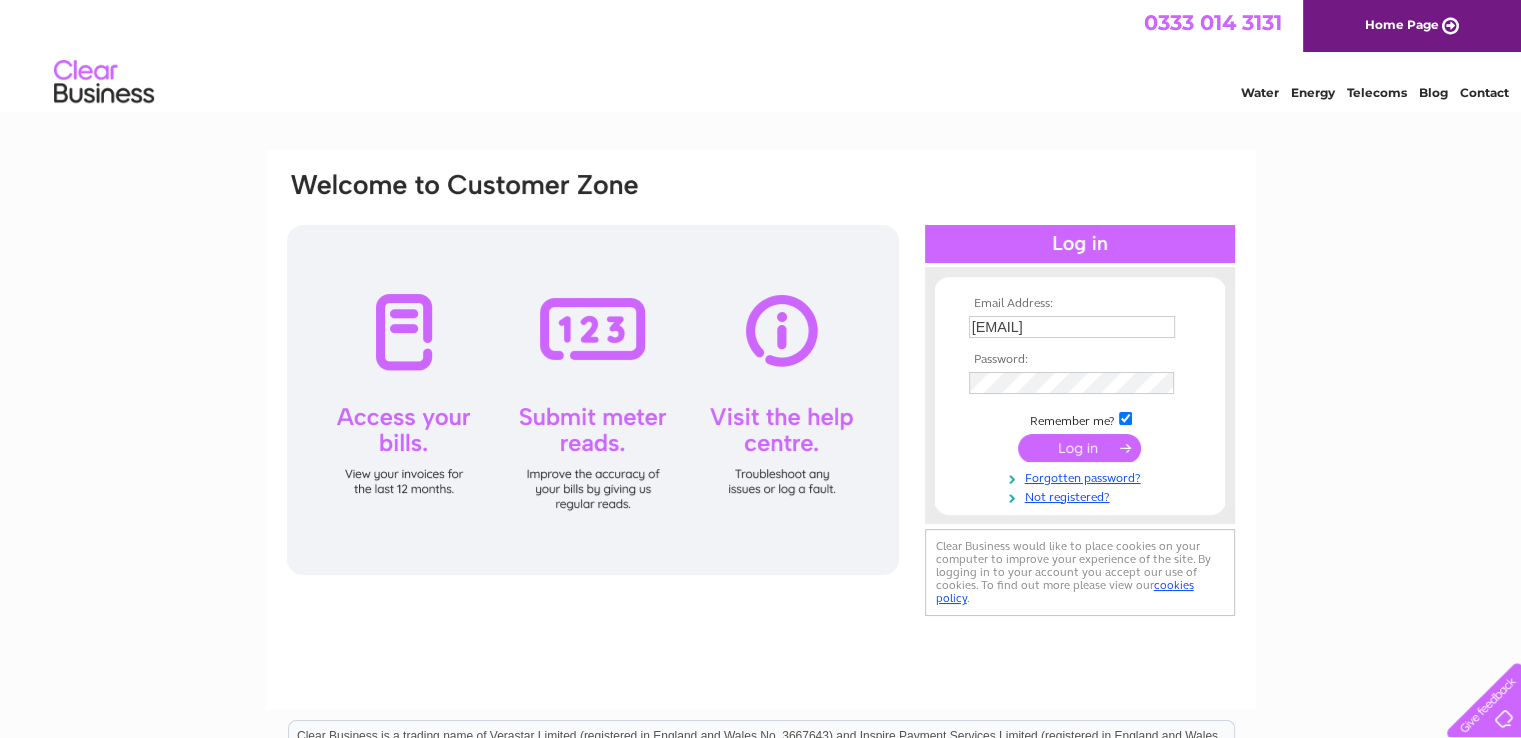 click at bounding box center [1079, 448] 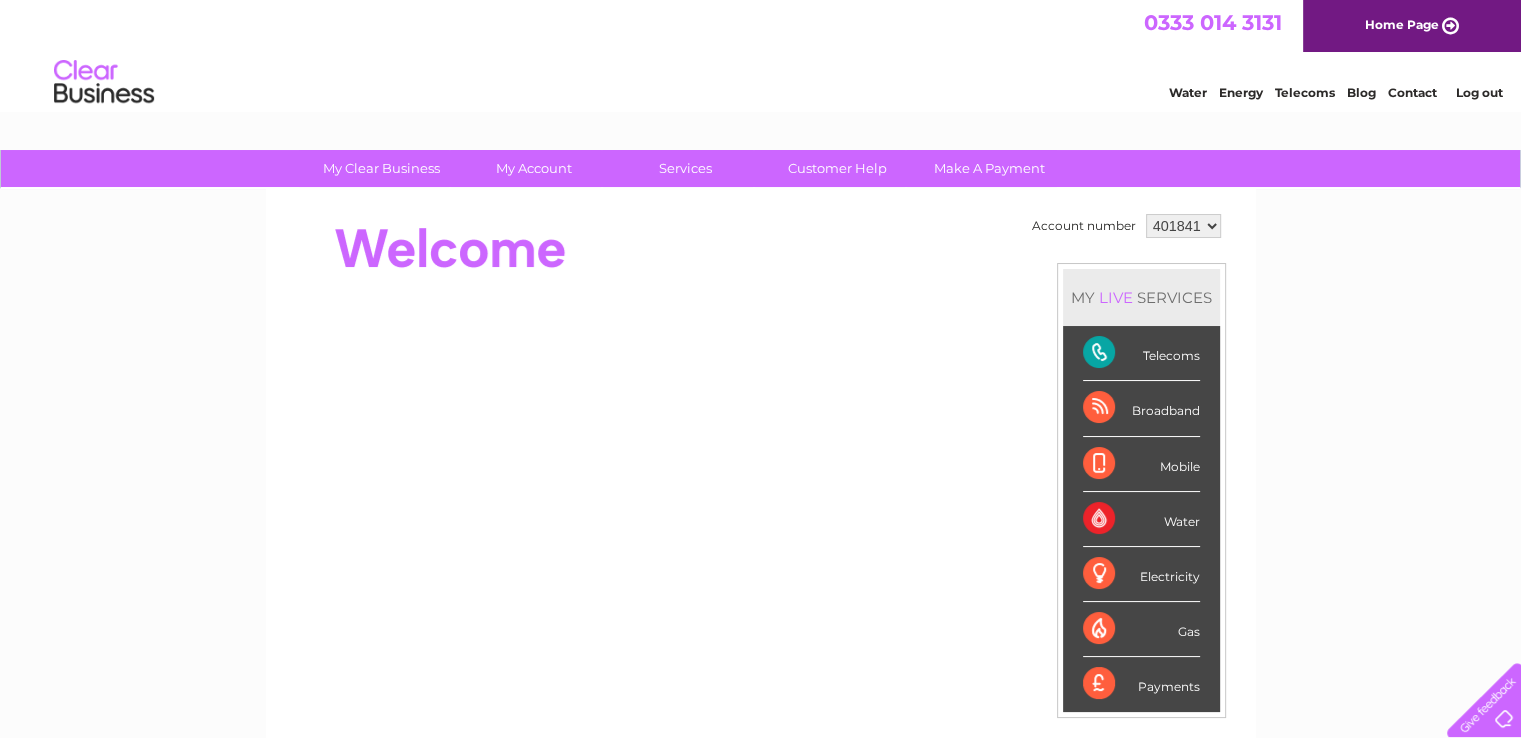scroll, scrollTop: 0, scrollLeft: 0, axis: both 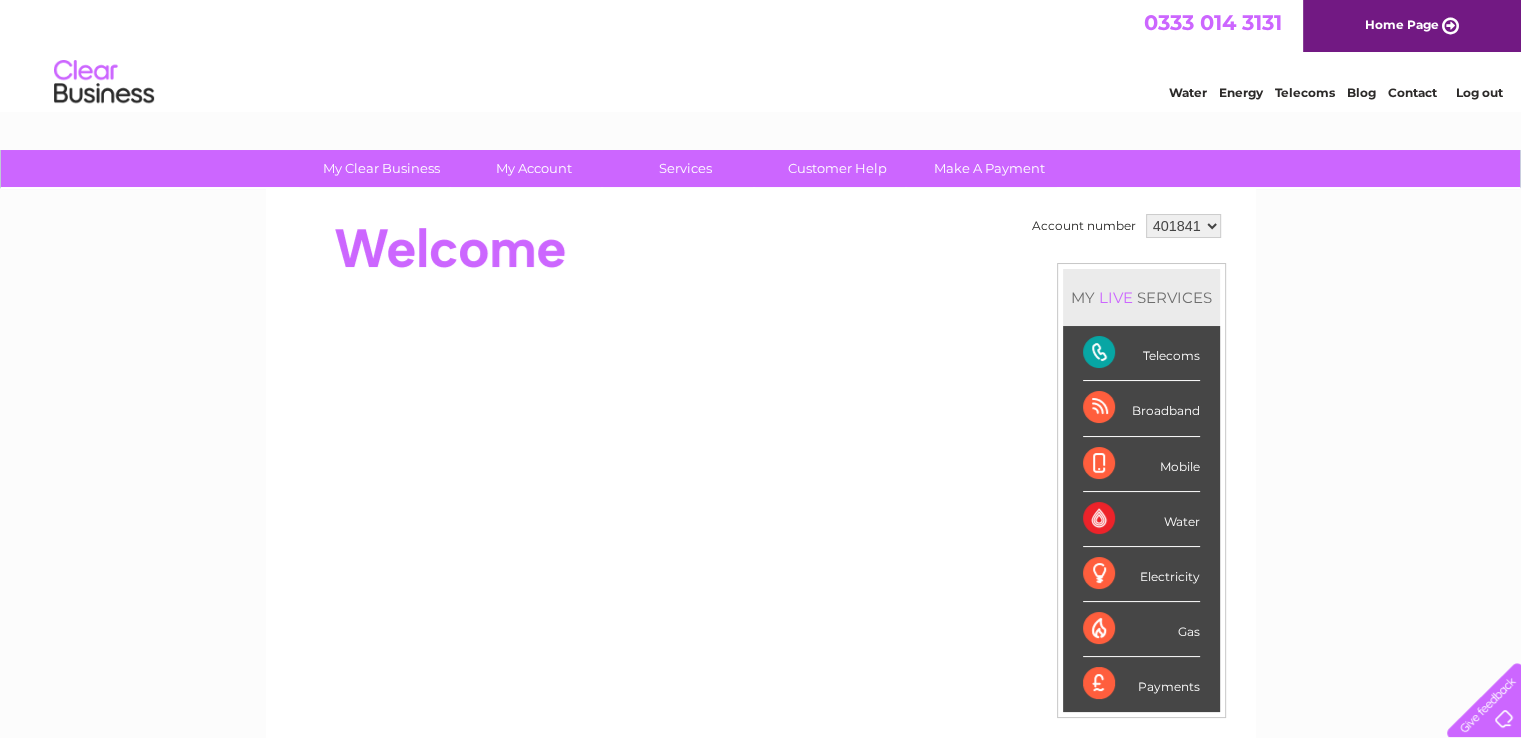 click on "Telecoms" at bounding box center (1141, 353) 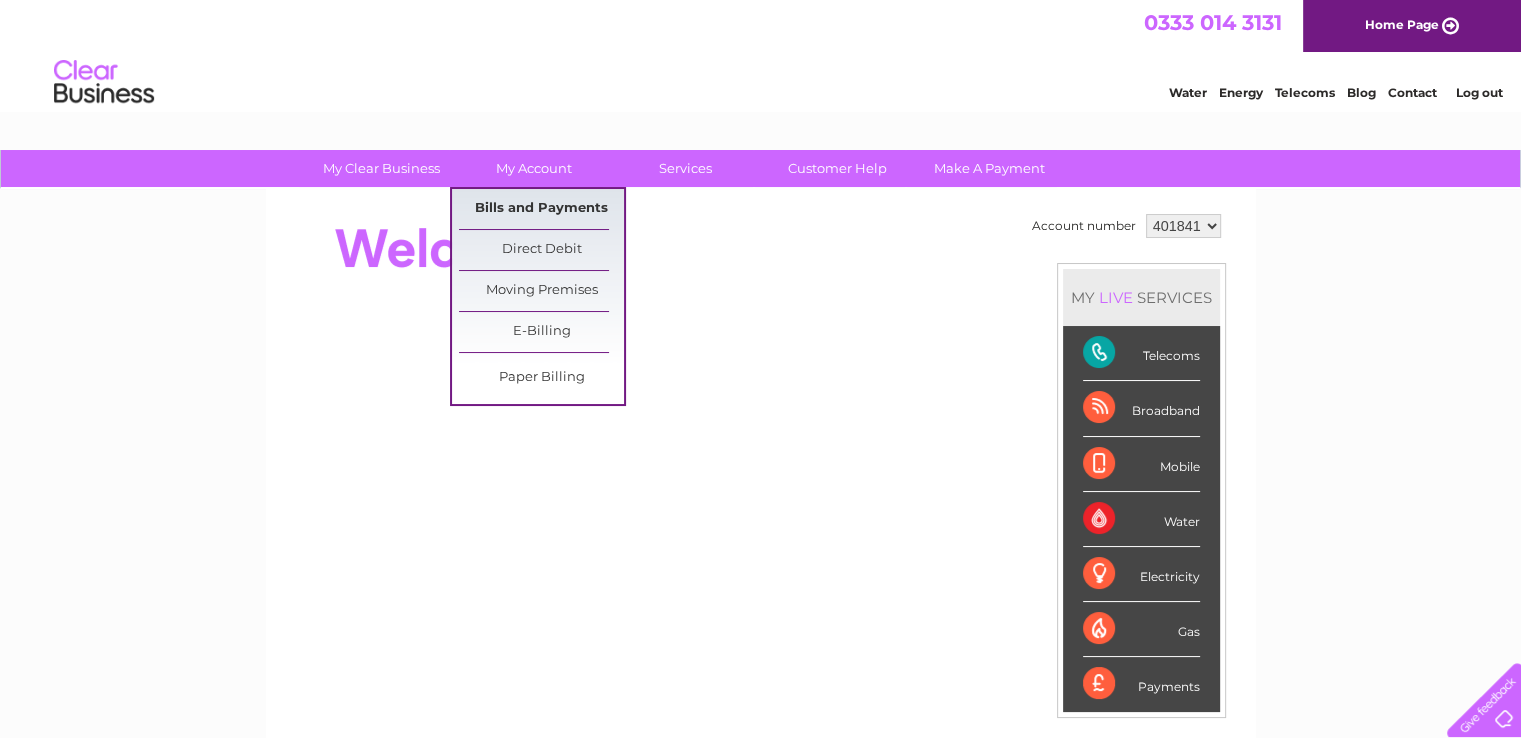 click on "Bills and Payments" at bounding box center [541, 209] 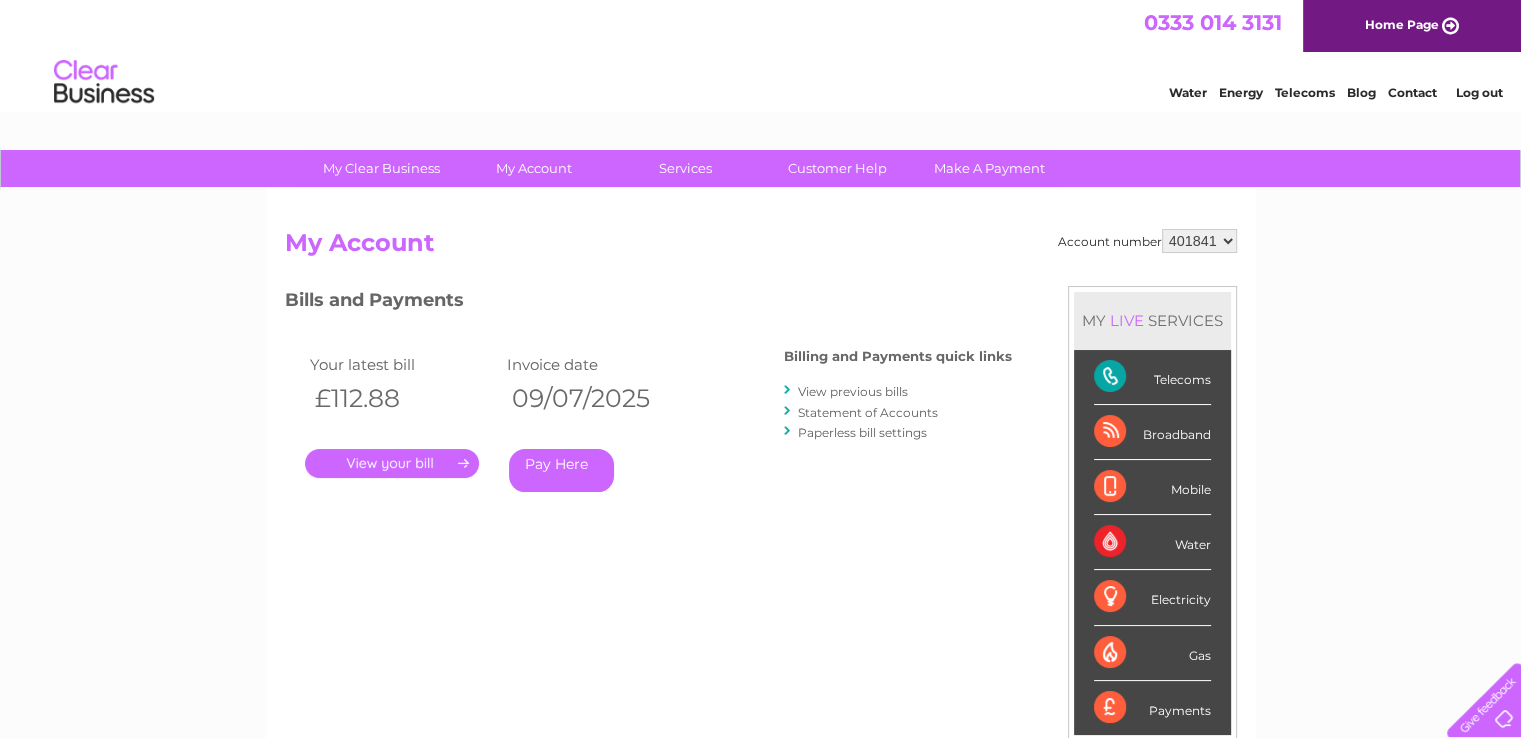 scroll, scrollTop: 0, scrollLeft: 0, axis: both 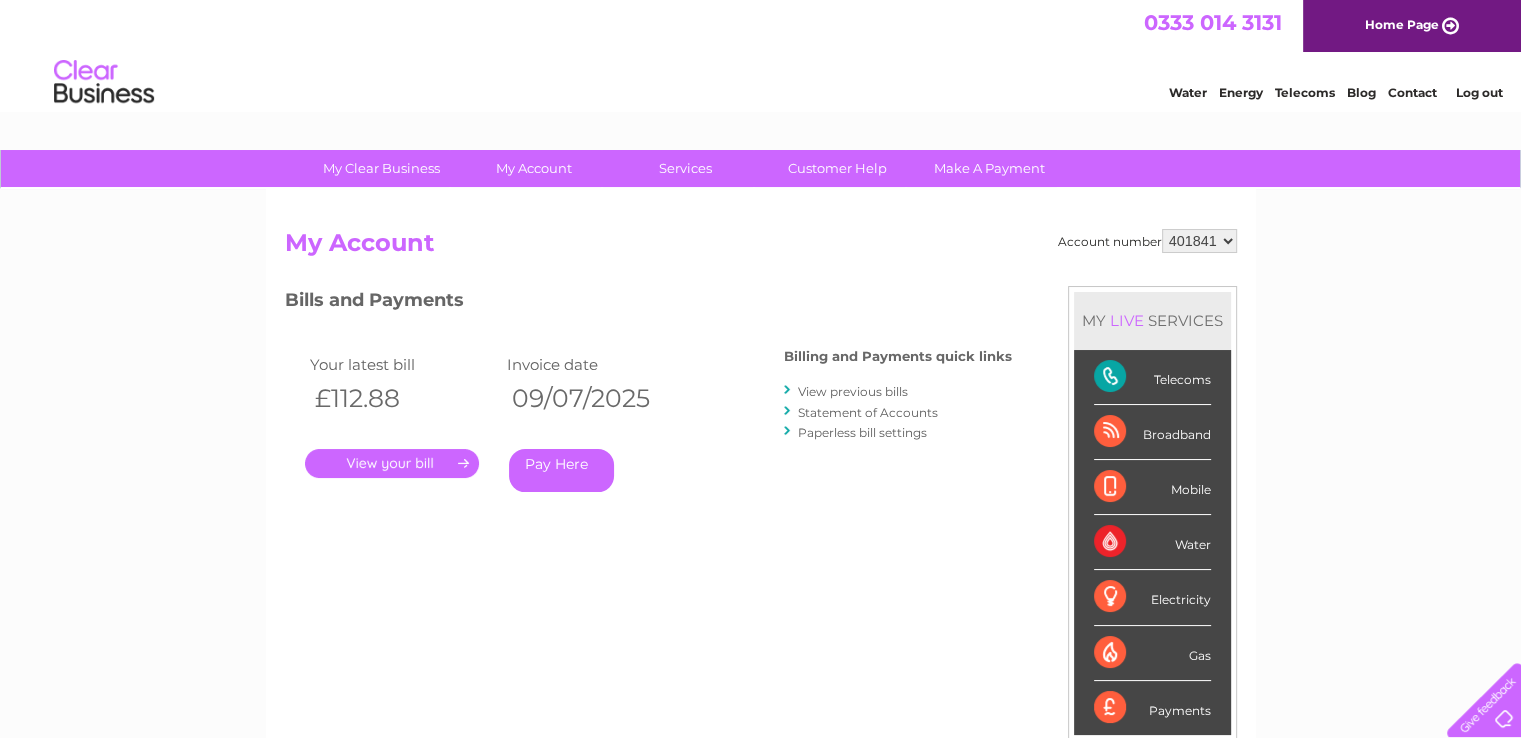 click on "." at bounding box center (392, 463) 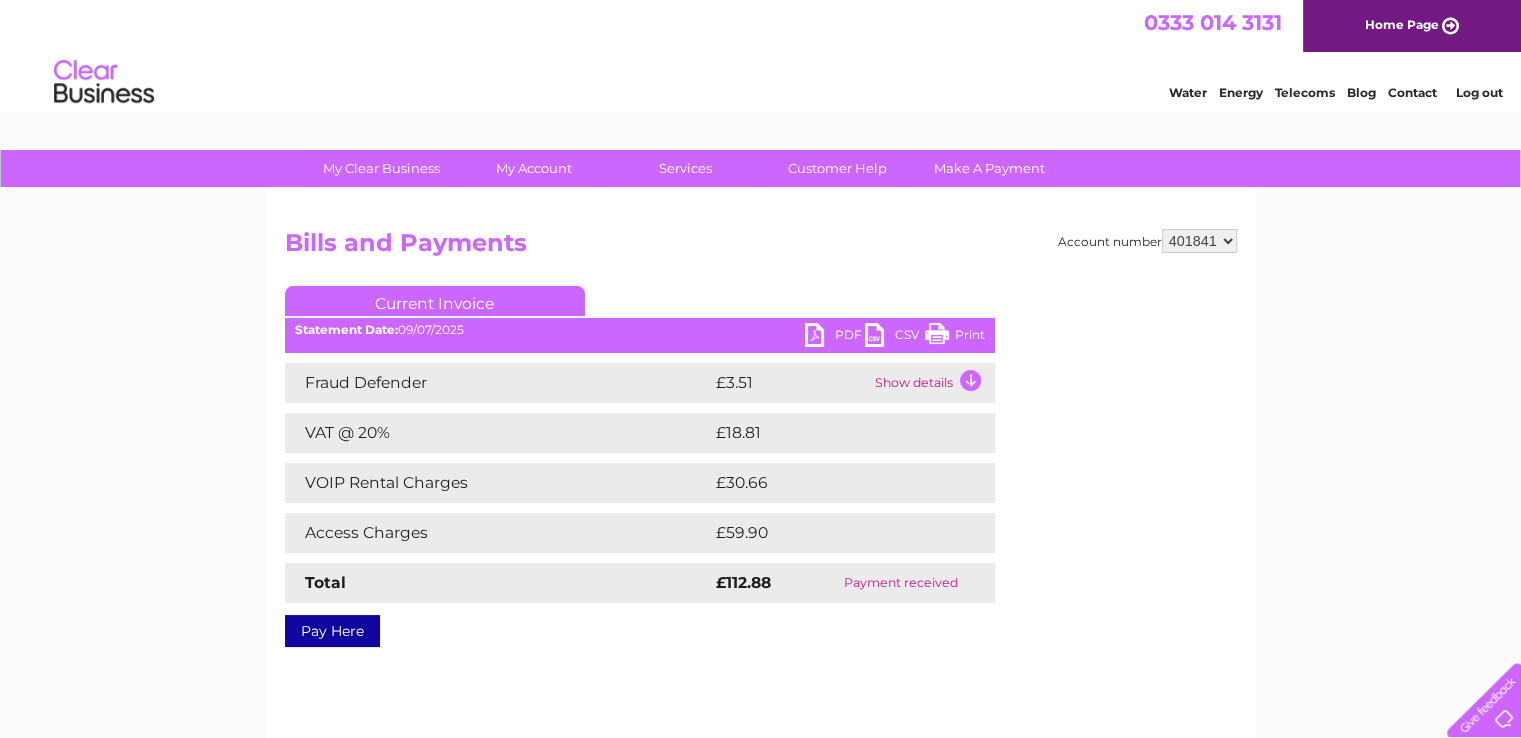 scroll, scrollTop: 0, scrollLeft: 0, axis: both 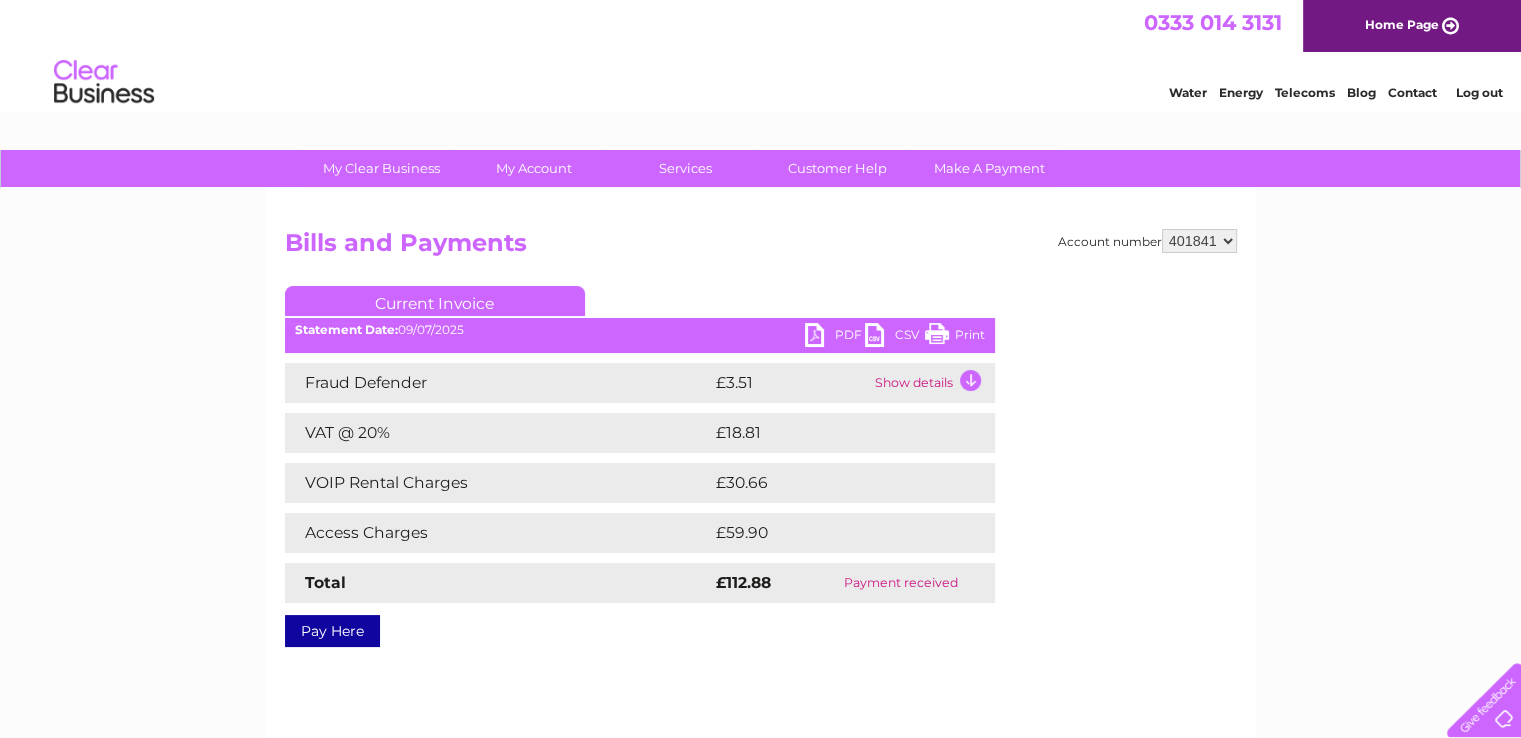 click on "401841" at bounding box center [1199, 241] 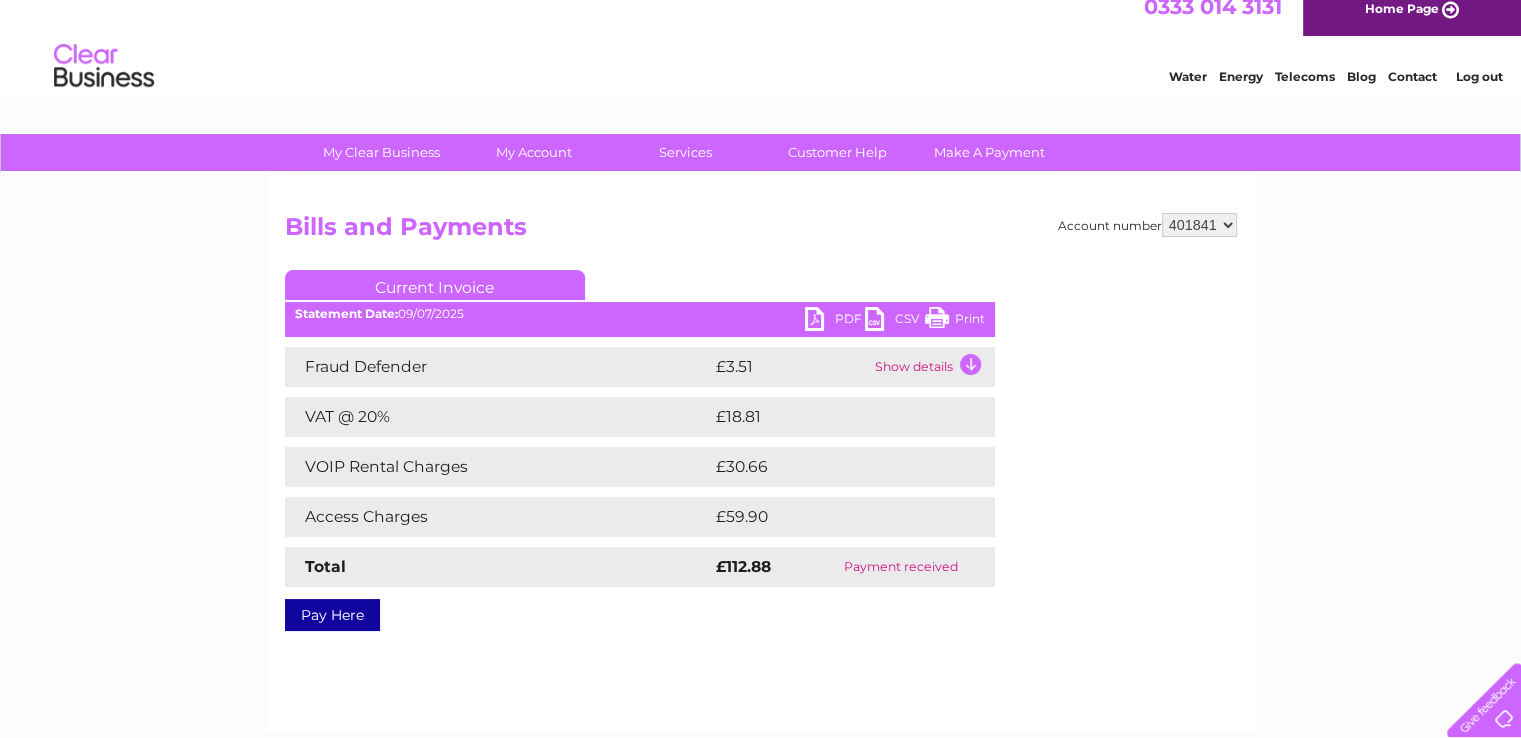 scroll, scrollTop: 8, scrollLeft: 0, axis: vertical 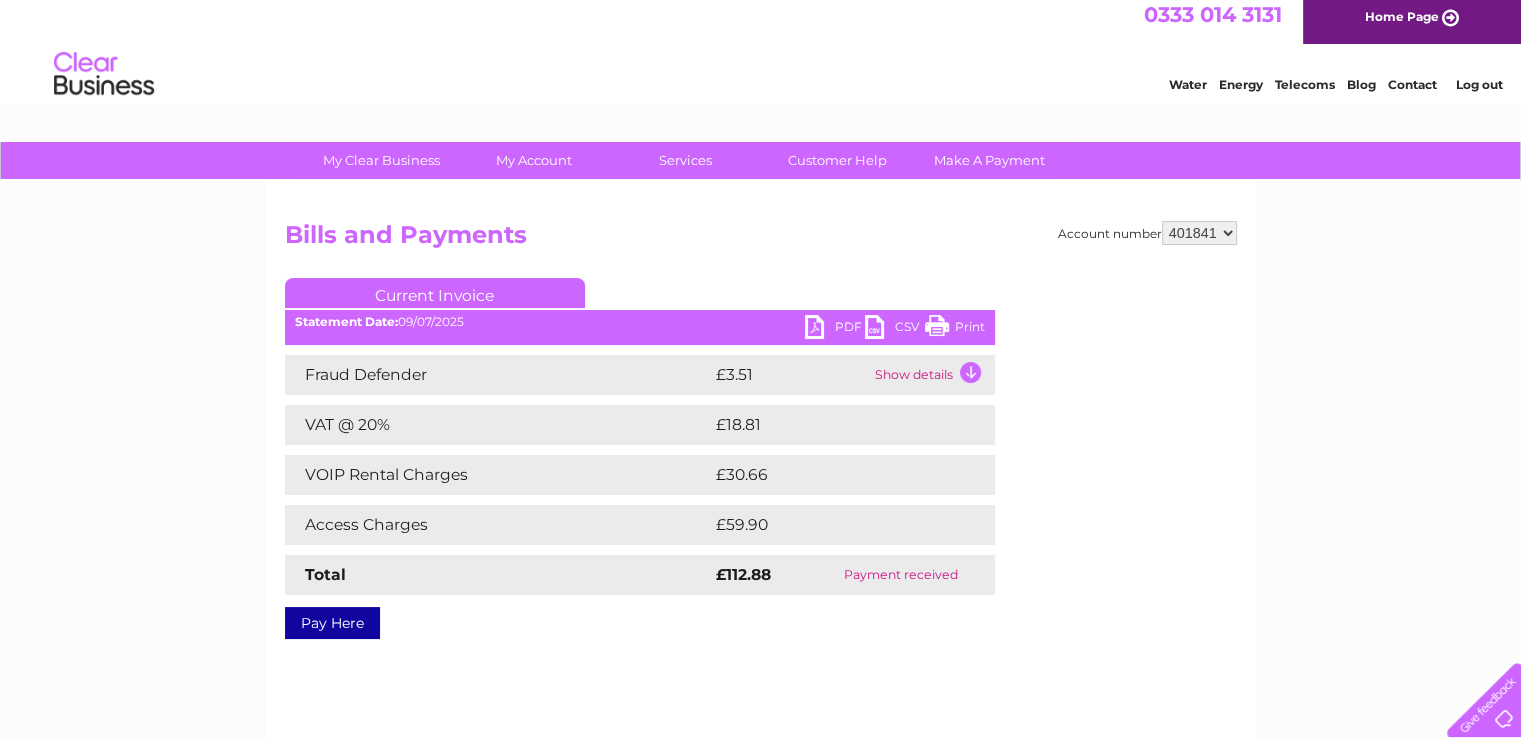 click on "Current Invoice" at bounding box center (435, 293) 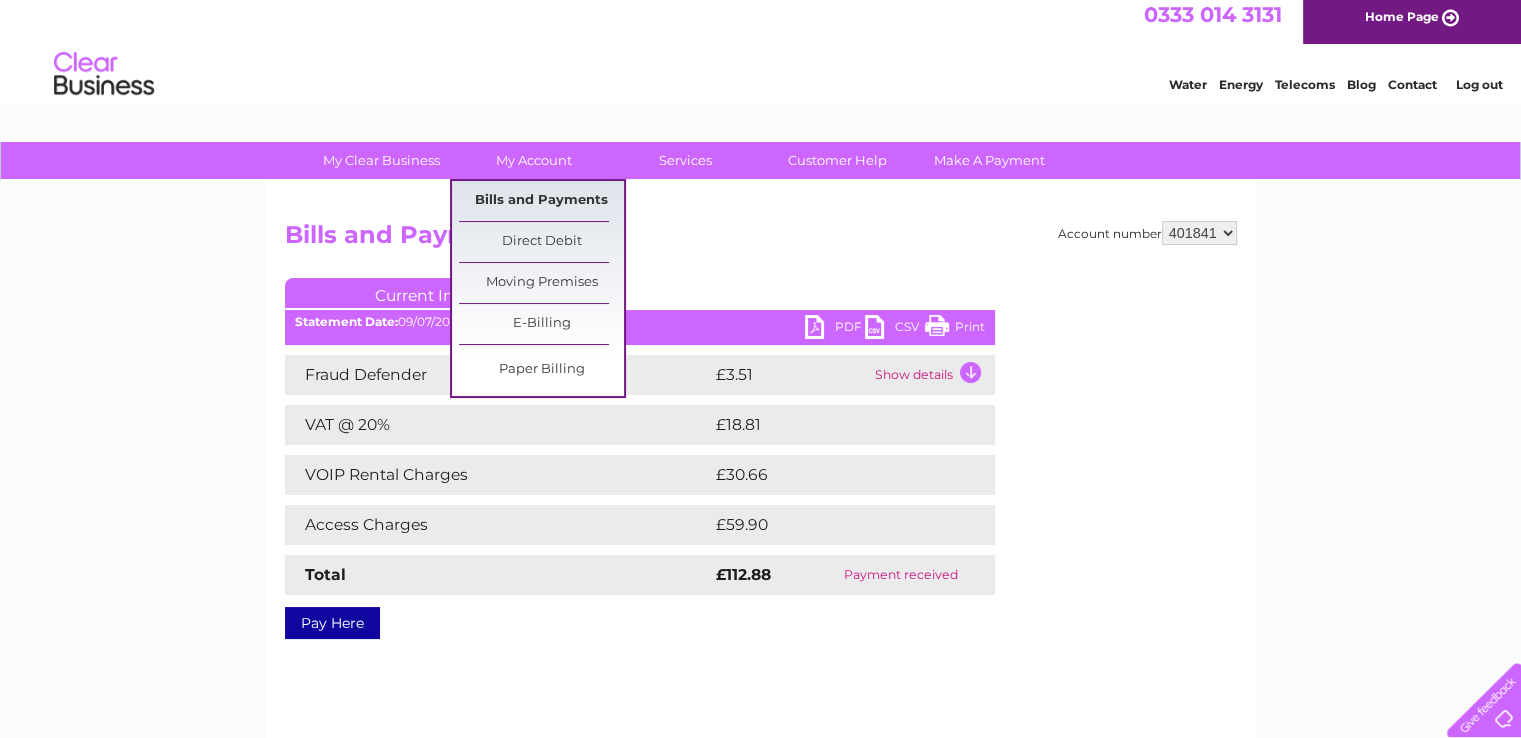 click on "Bills and Payments" at bounding box center [541, 201] 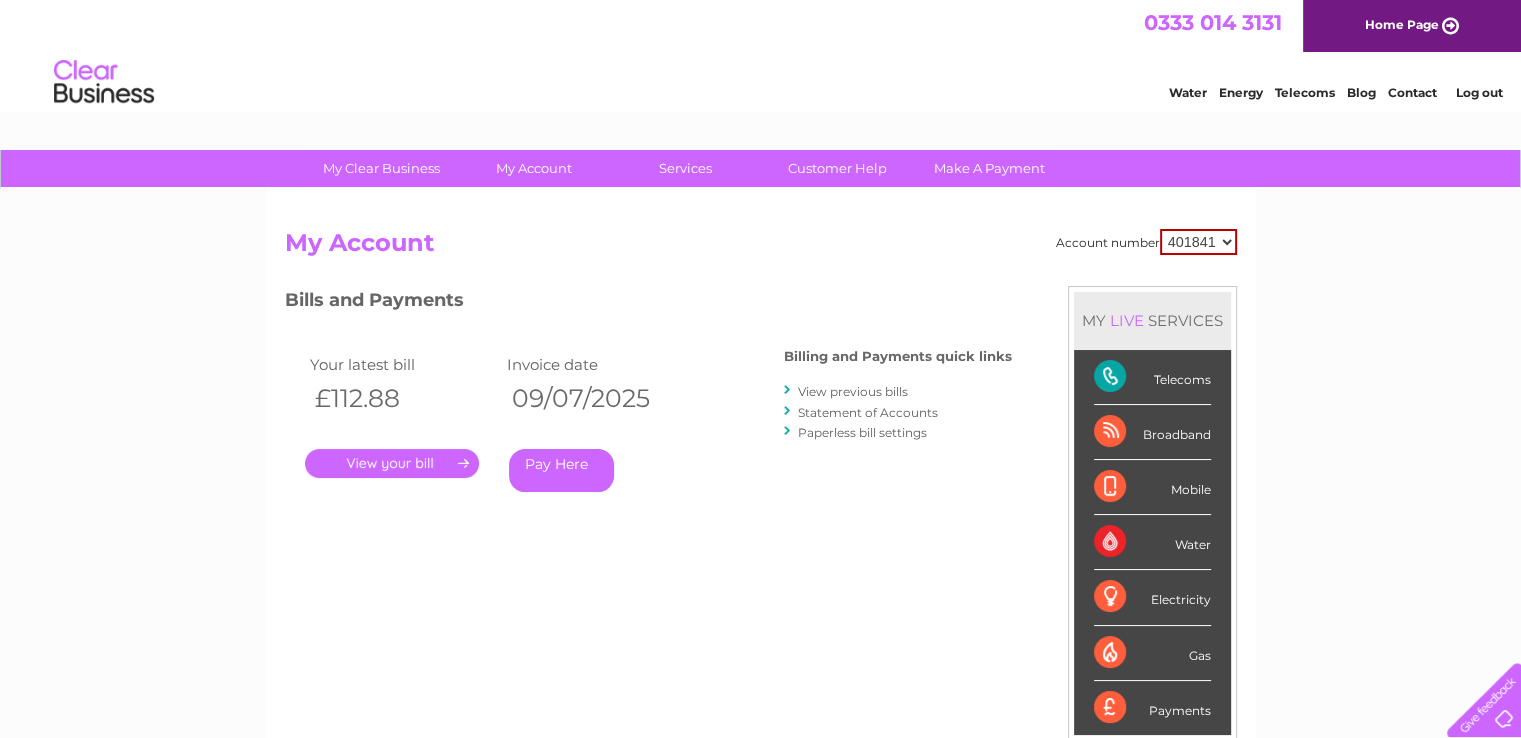 scroll, scrollTop: 0, scrollLeft: 0, axis: both 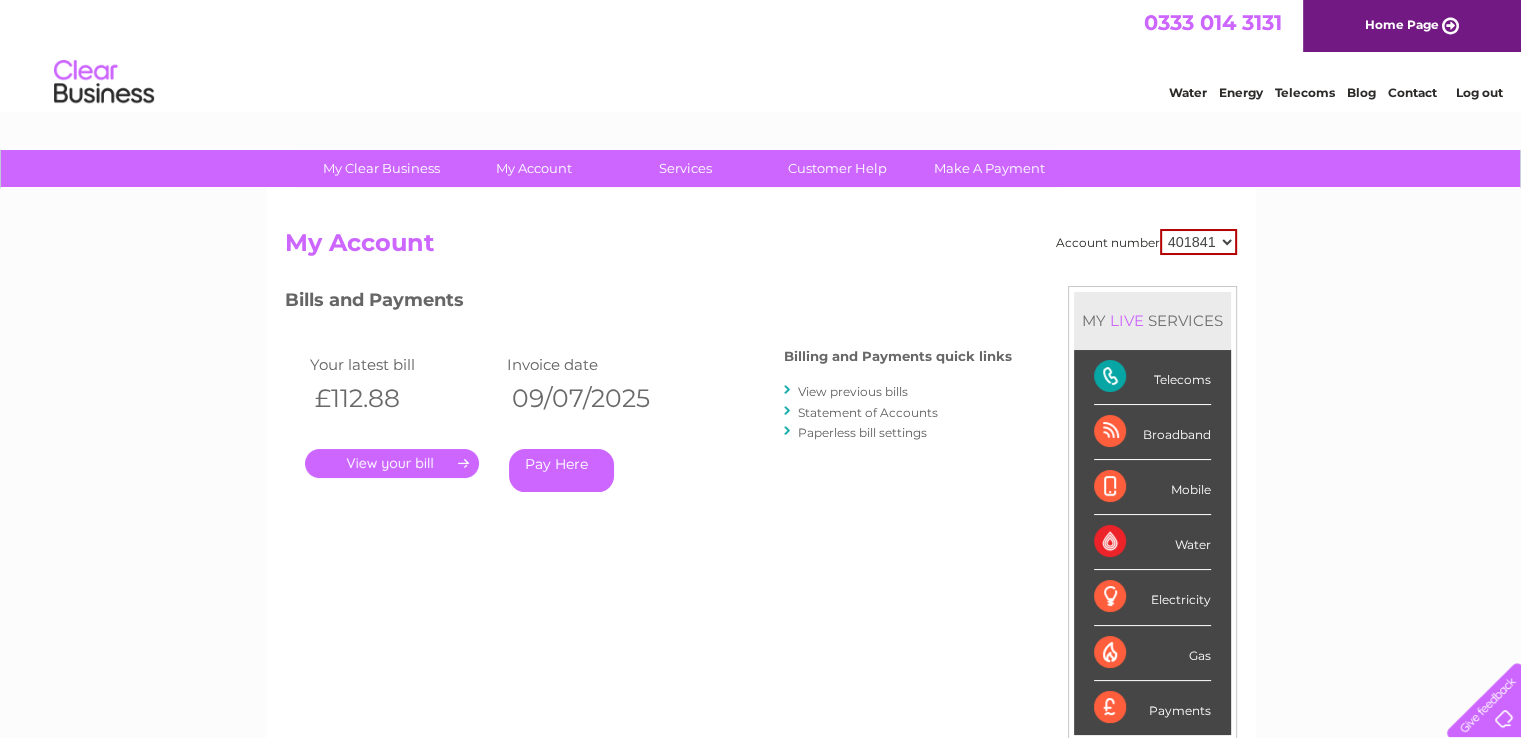 click on "View previous bills" at bounding box center [853, 391] 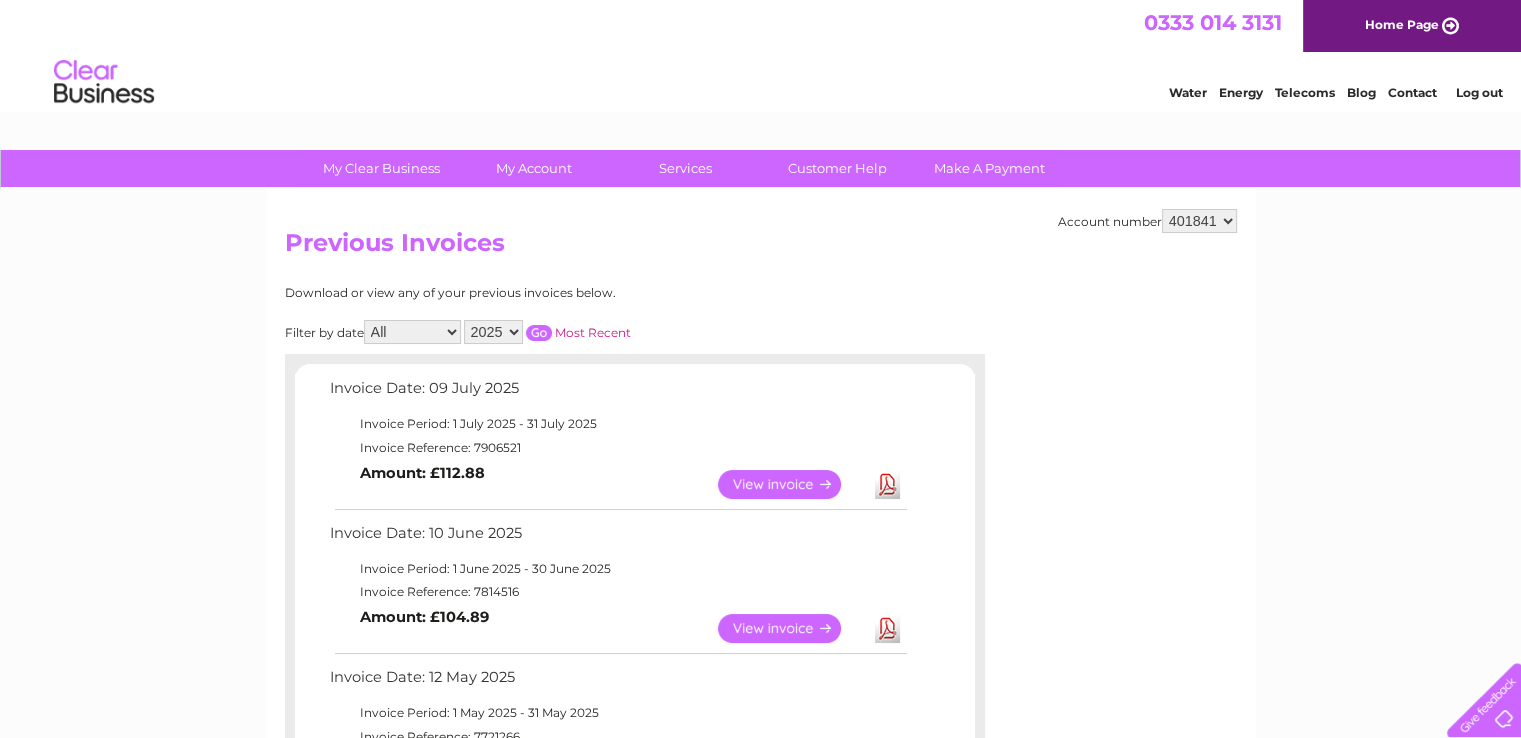 scroll, scrollTop: 0, scrollLeft: 0, axis: both 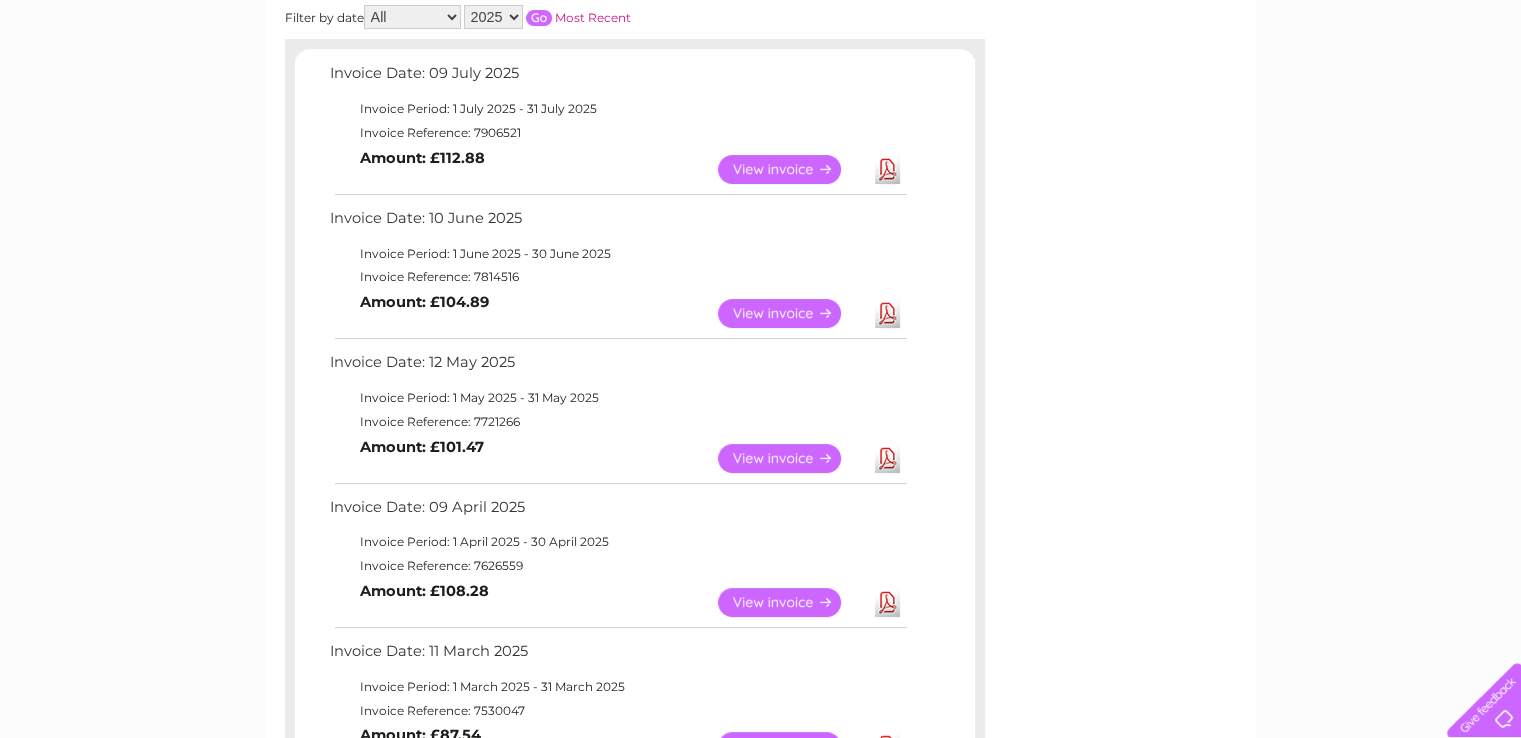 click on "View" at bounding box center (791, 458) 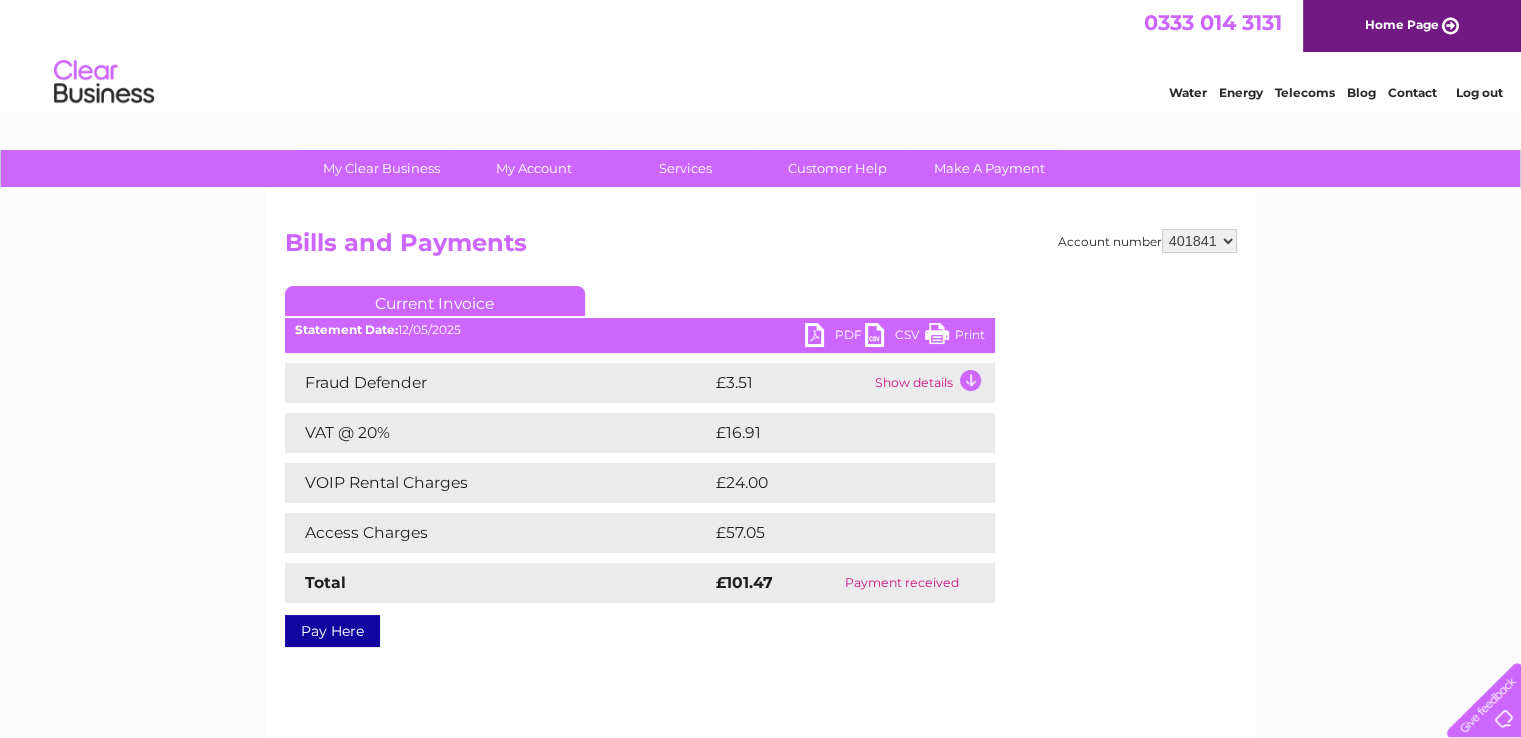 scroll, scrollTop: 0, scrollLeft: 0, axis: both 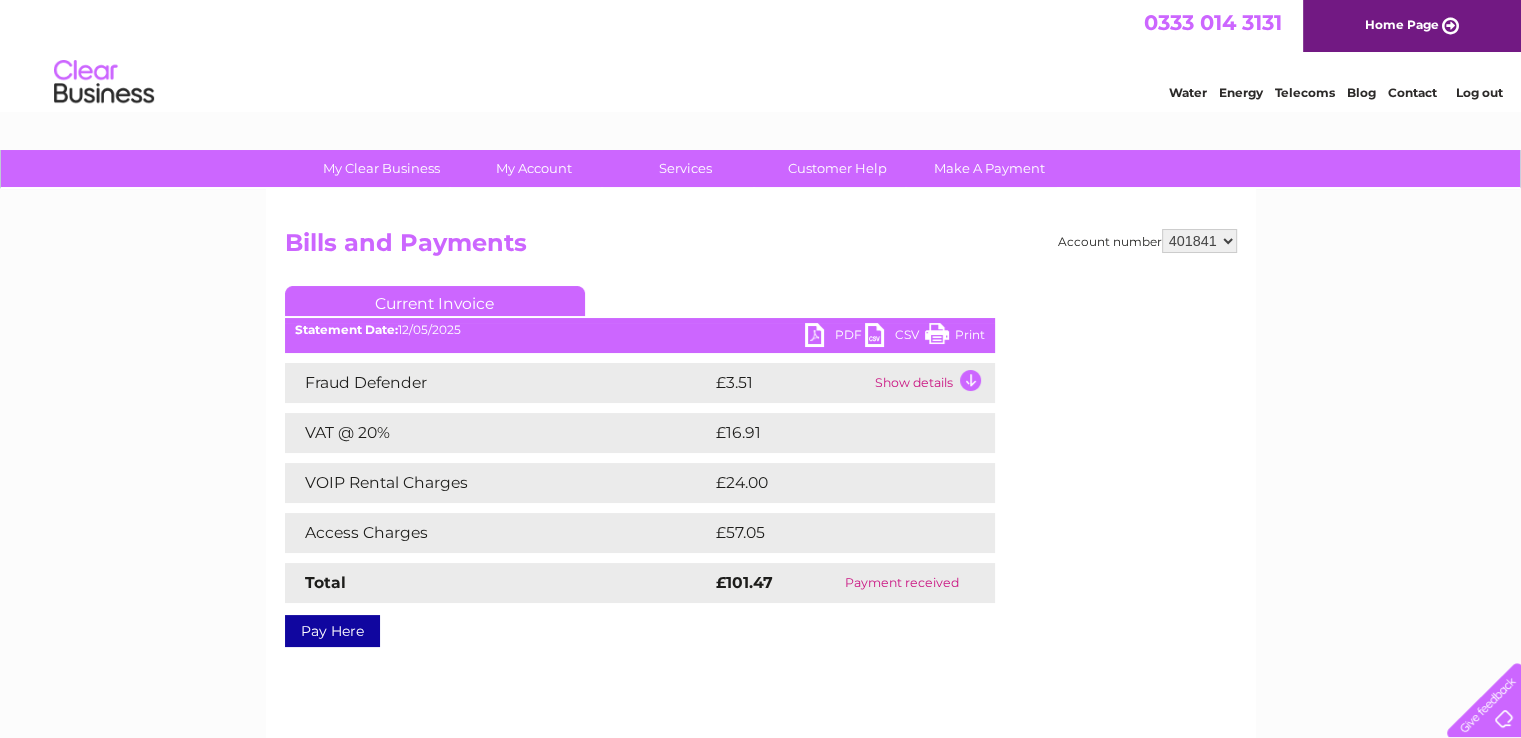 click on "Print" at bounding box center [955, 337] 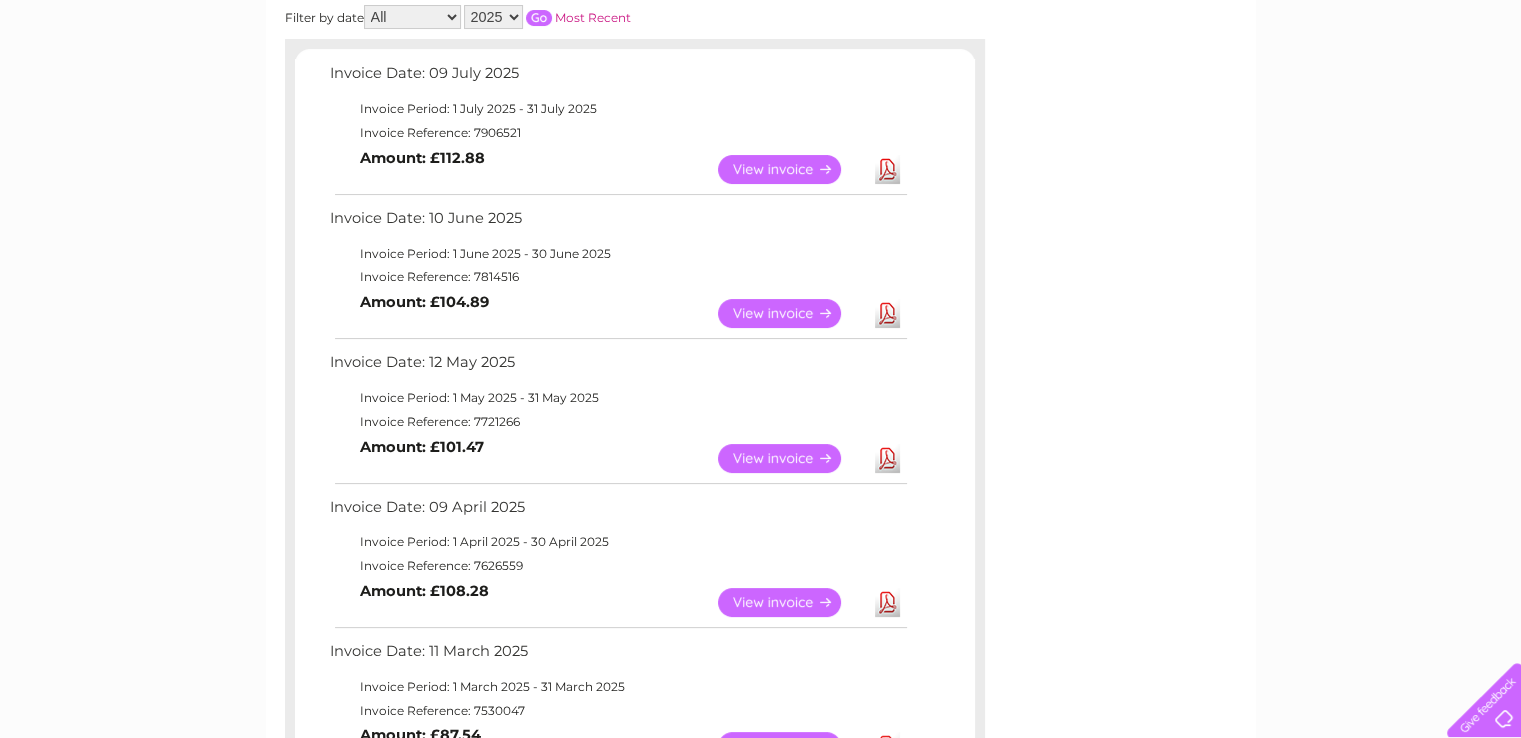 scroll, scrollTop: 0, scrollLeft: 0, axis: both 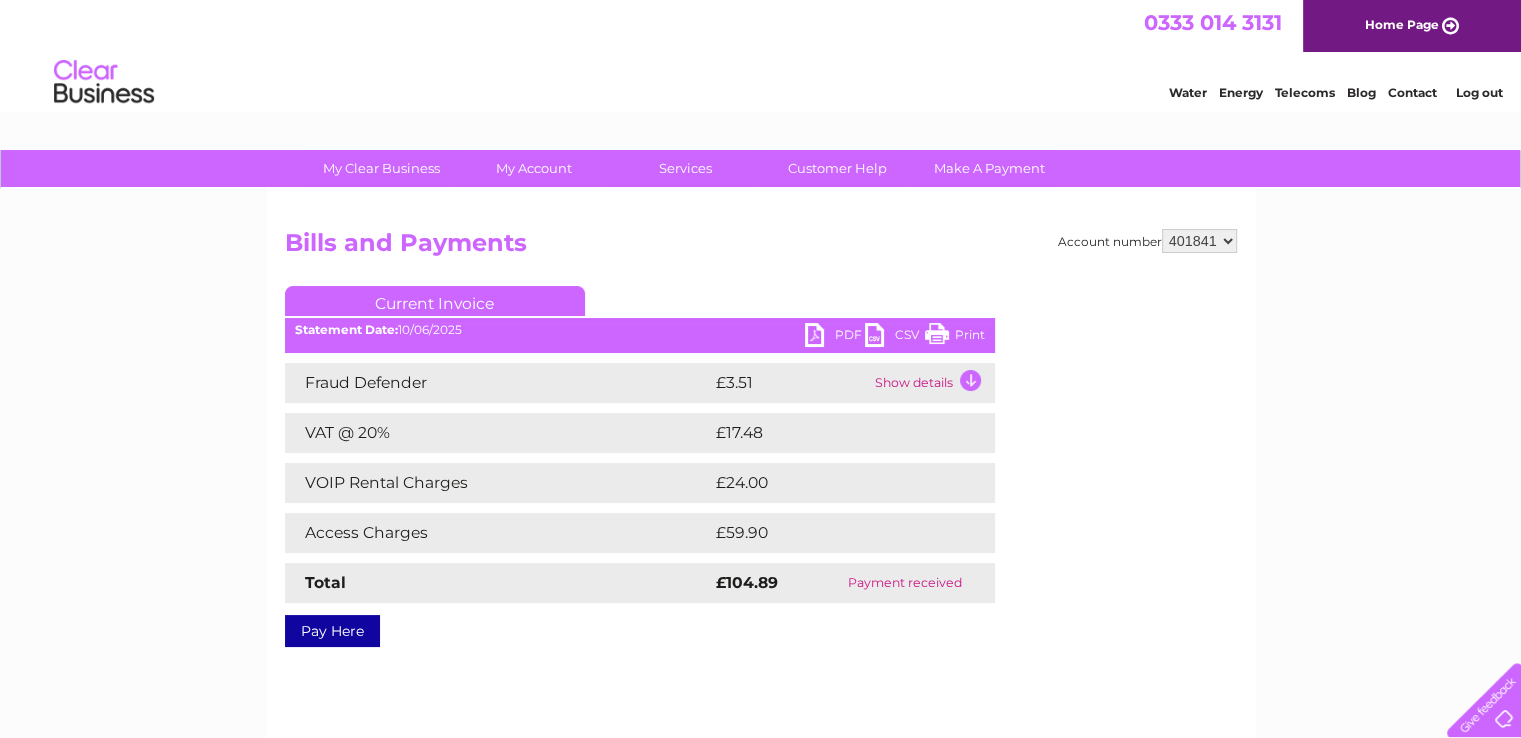 click on "Current Invoice" at bounding box center [640, 304] 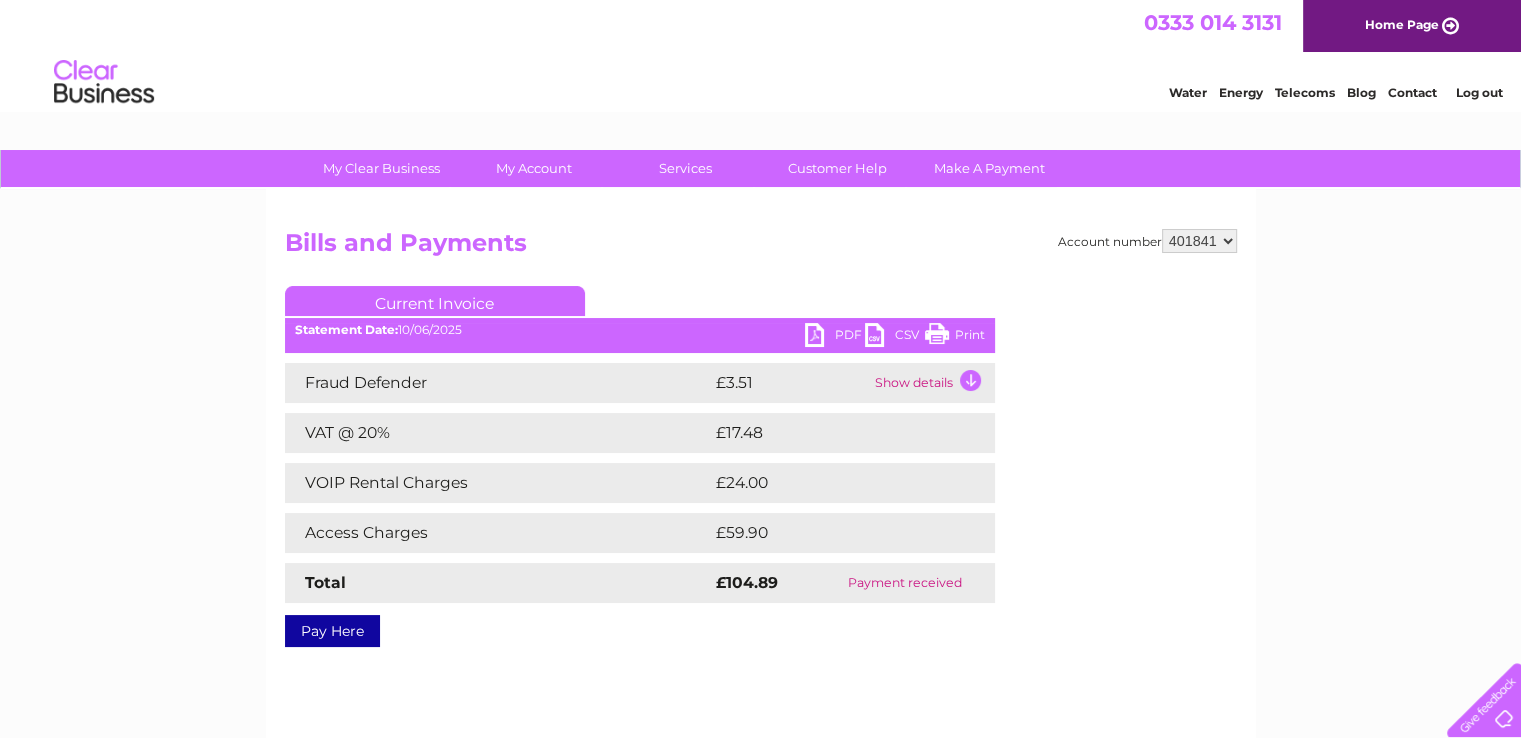click on "Print" at bounding box center [955, 337] 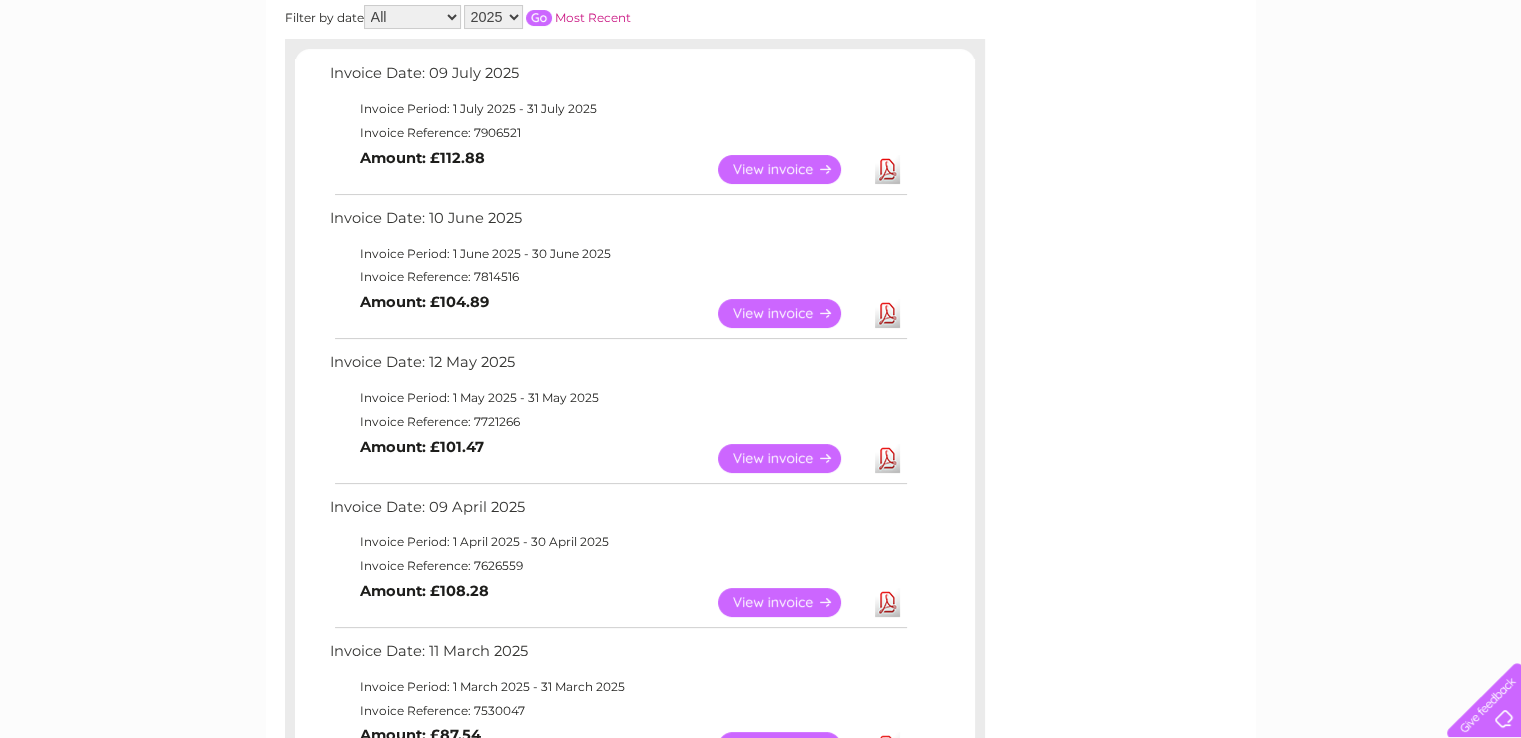 scroll, scrollTop: 0, scrollLeft: 0, axis: both 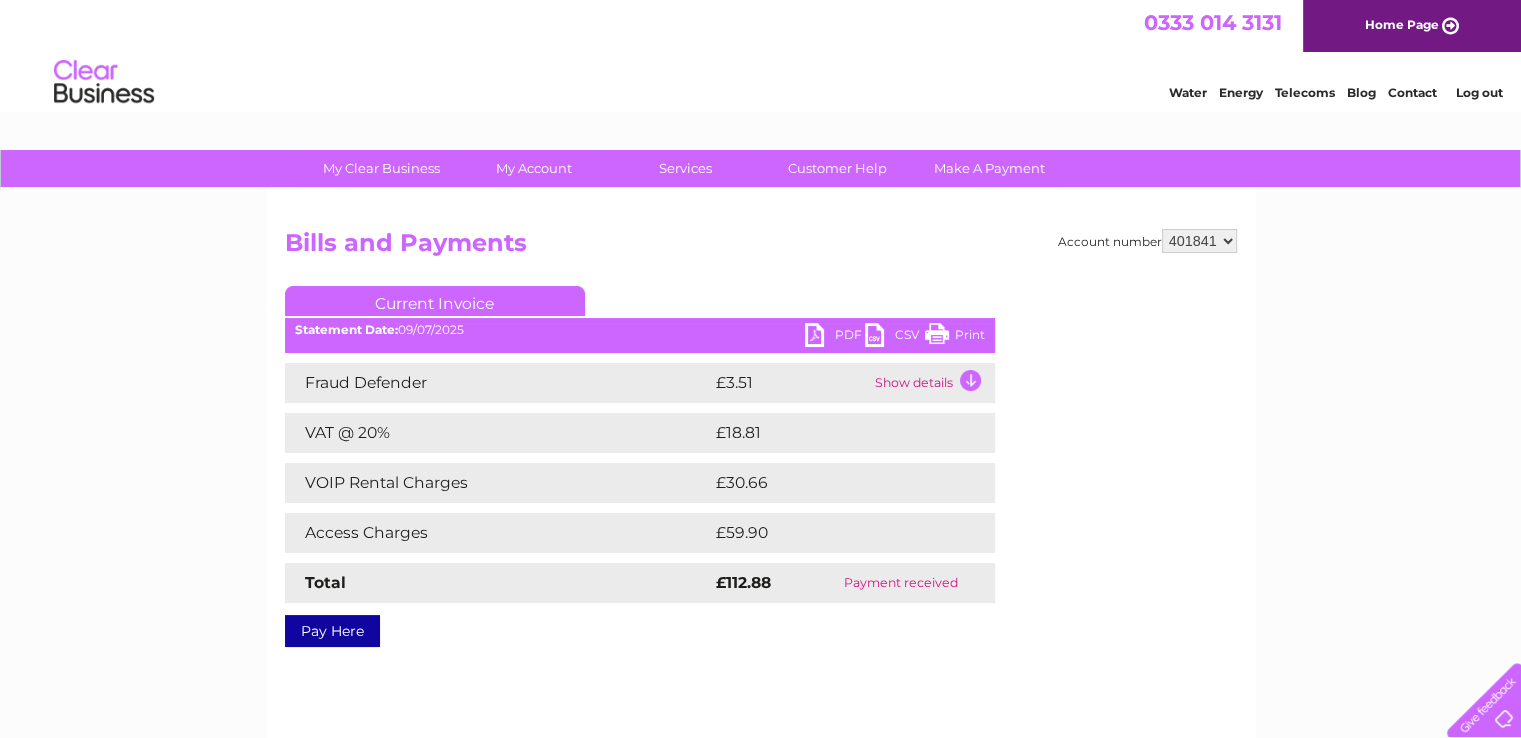 click on "Print" at bounding box center (955, 337) 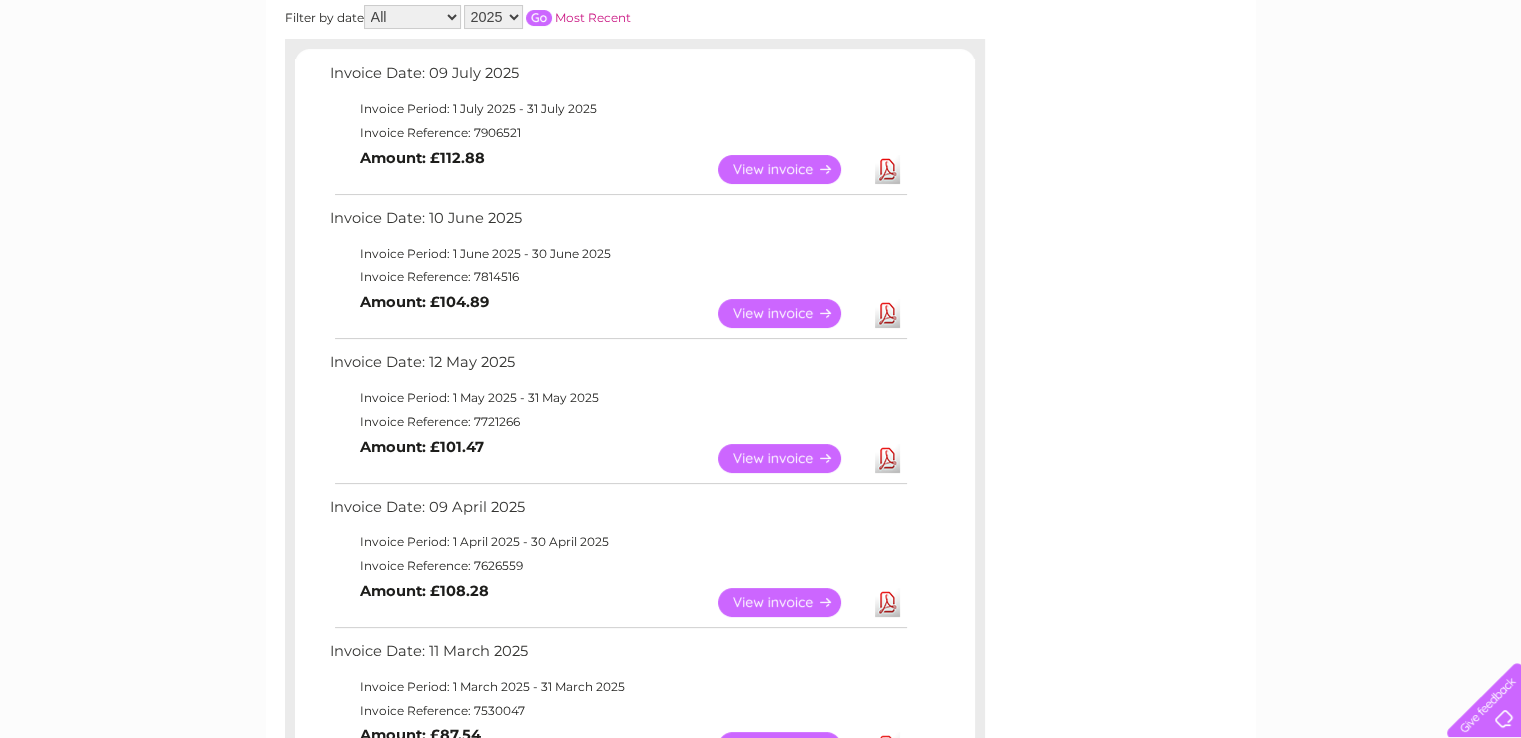 scroll, scrollTop: 0, scrollLeft: 0, axis: both 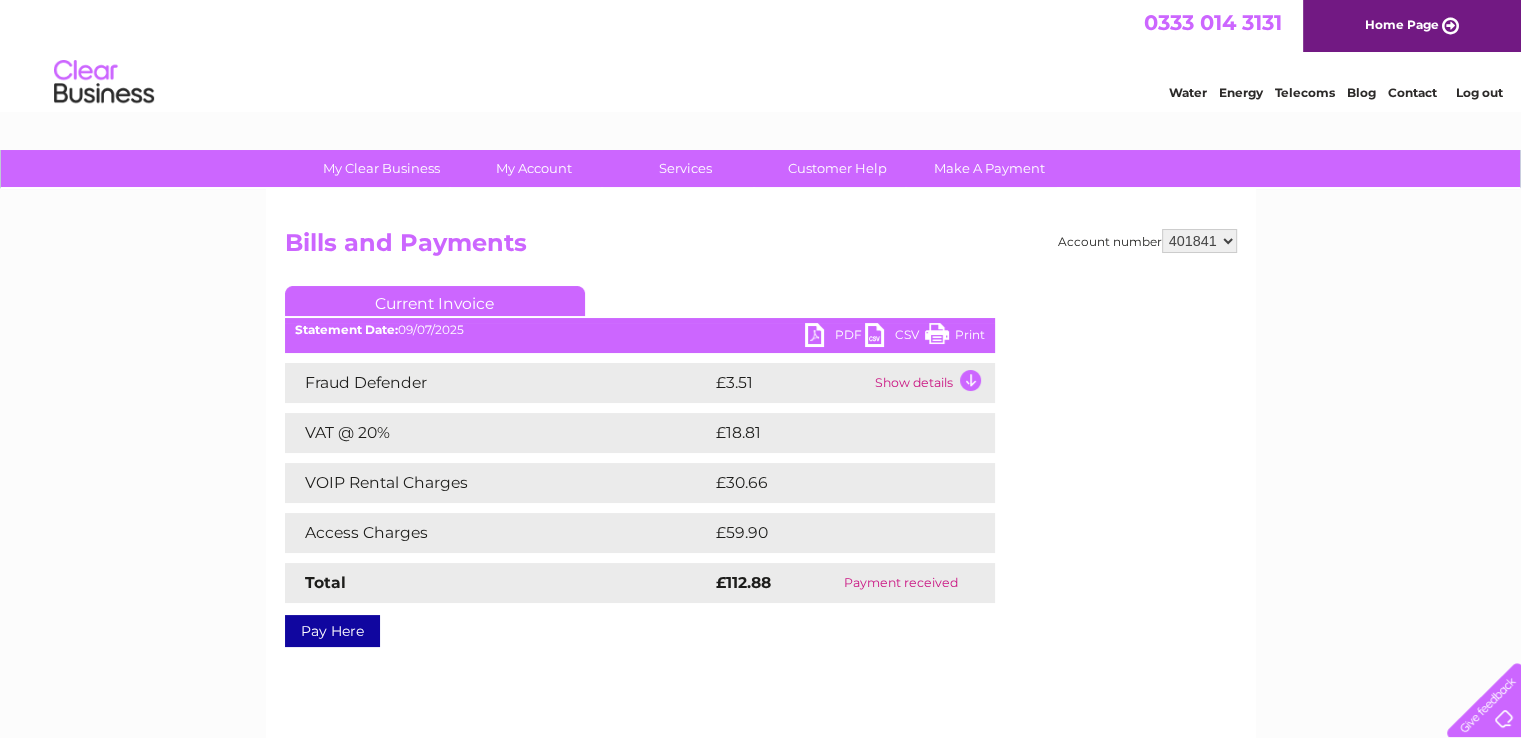 click on "Log out" at bounding box center (1478, 92) 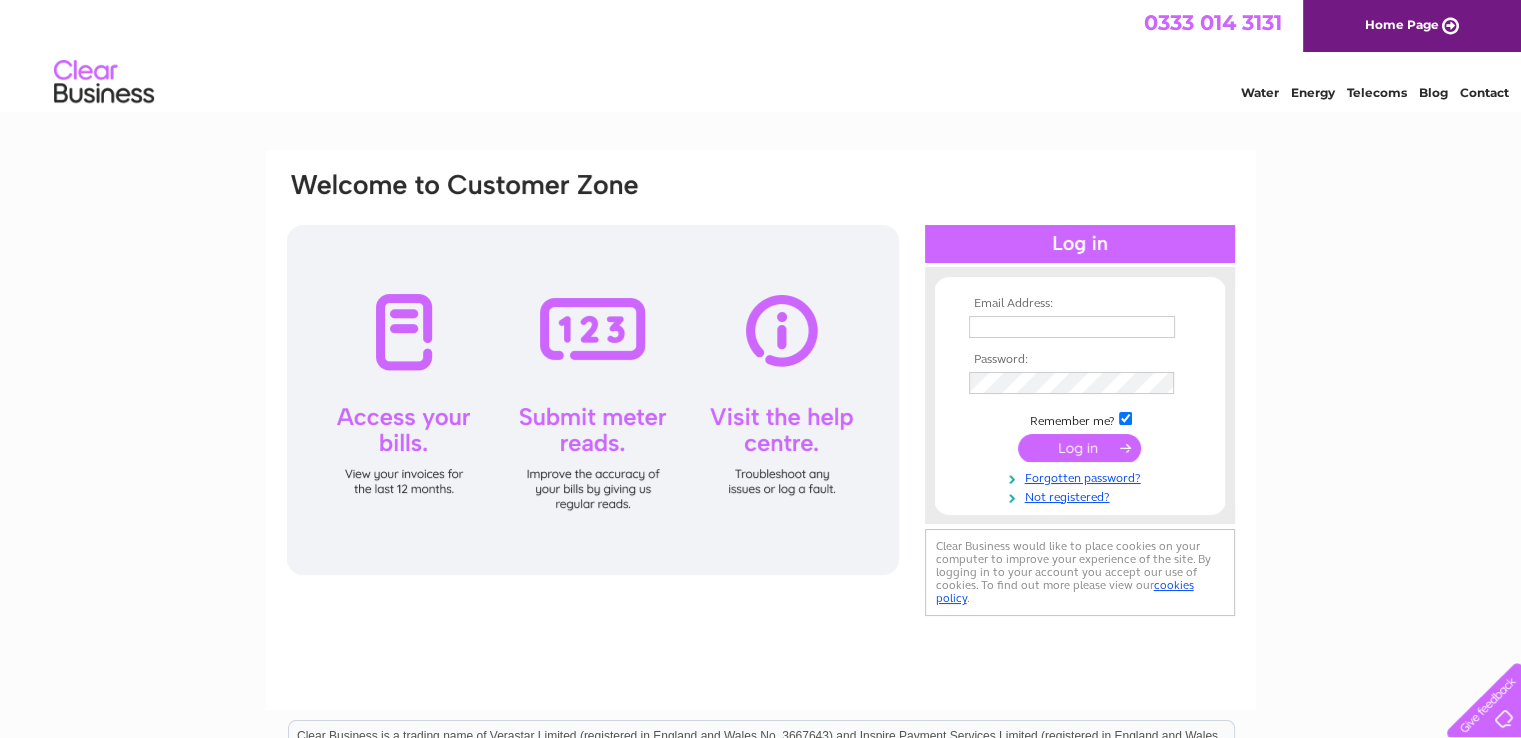 scroll, scrollTop: 0, scrollLeft: 0, axis: both 